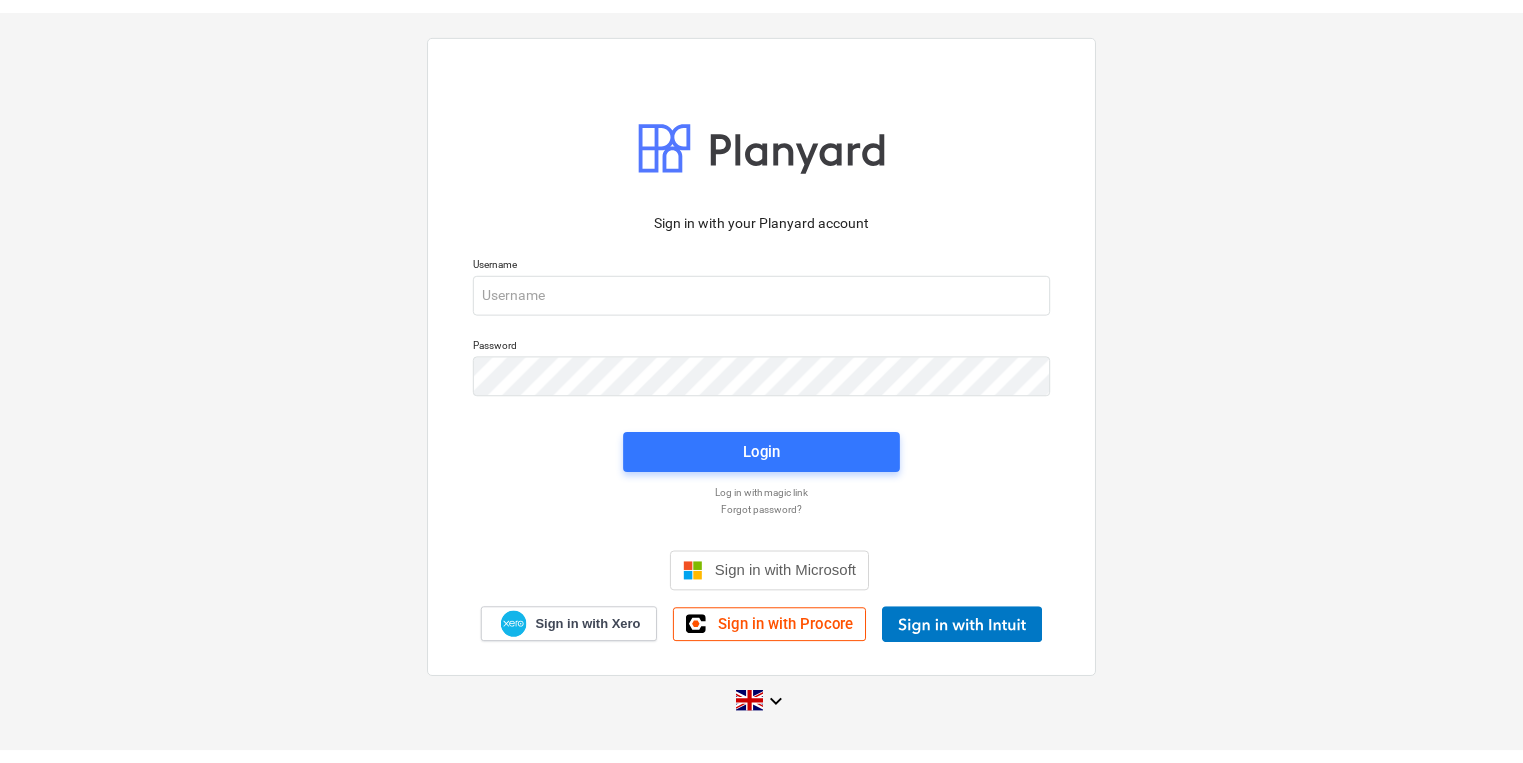 scroll, scrollTop: 0, scrollLeft: 0, axis: both 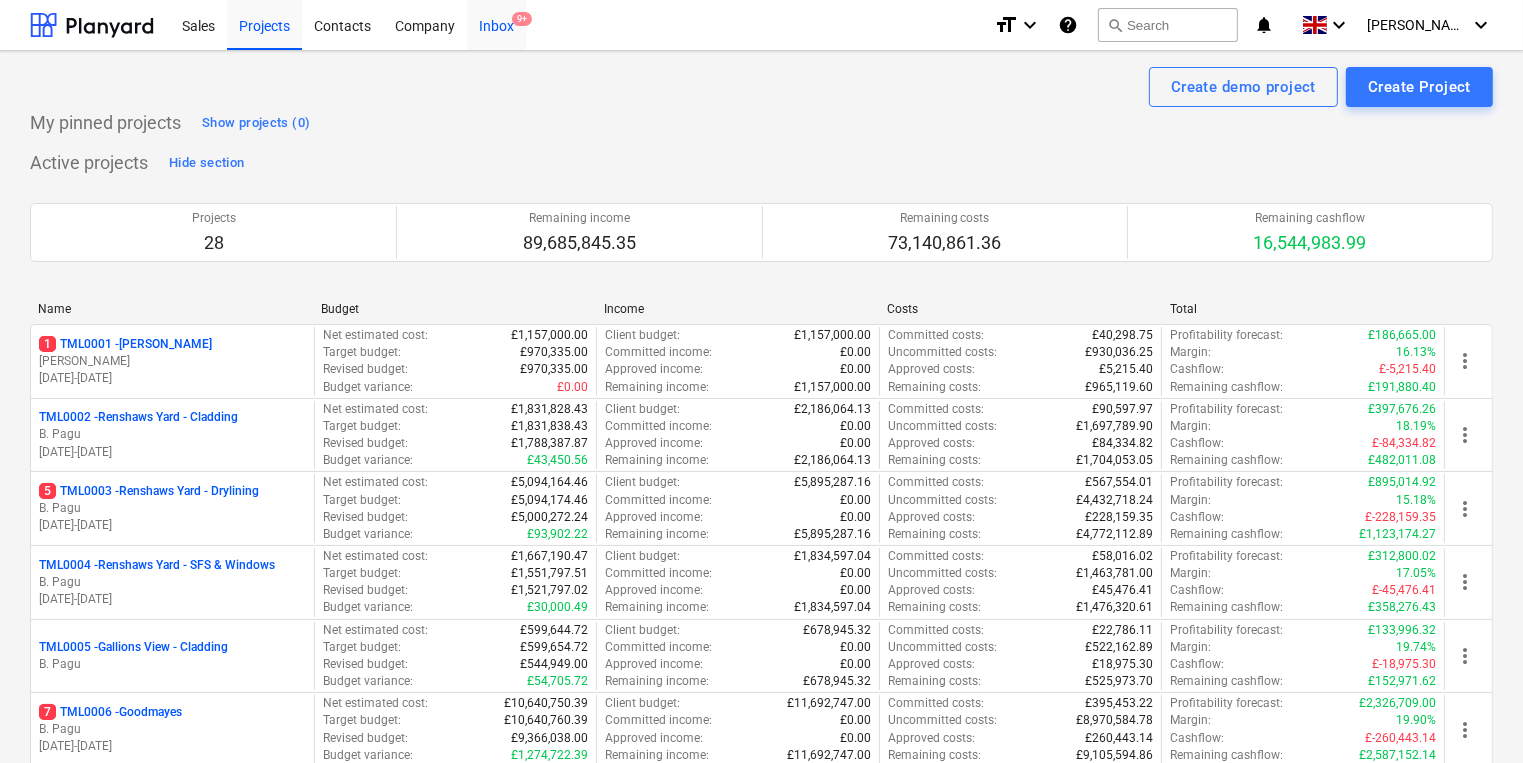 drag, startPoint x: 504, startPoint y: 18, endPoint x: 496, endPoint y: 36, distance: 19.697716 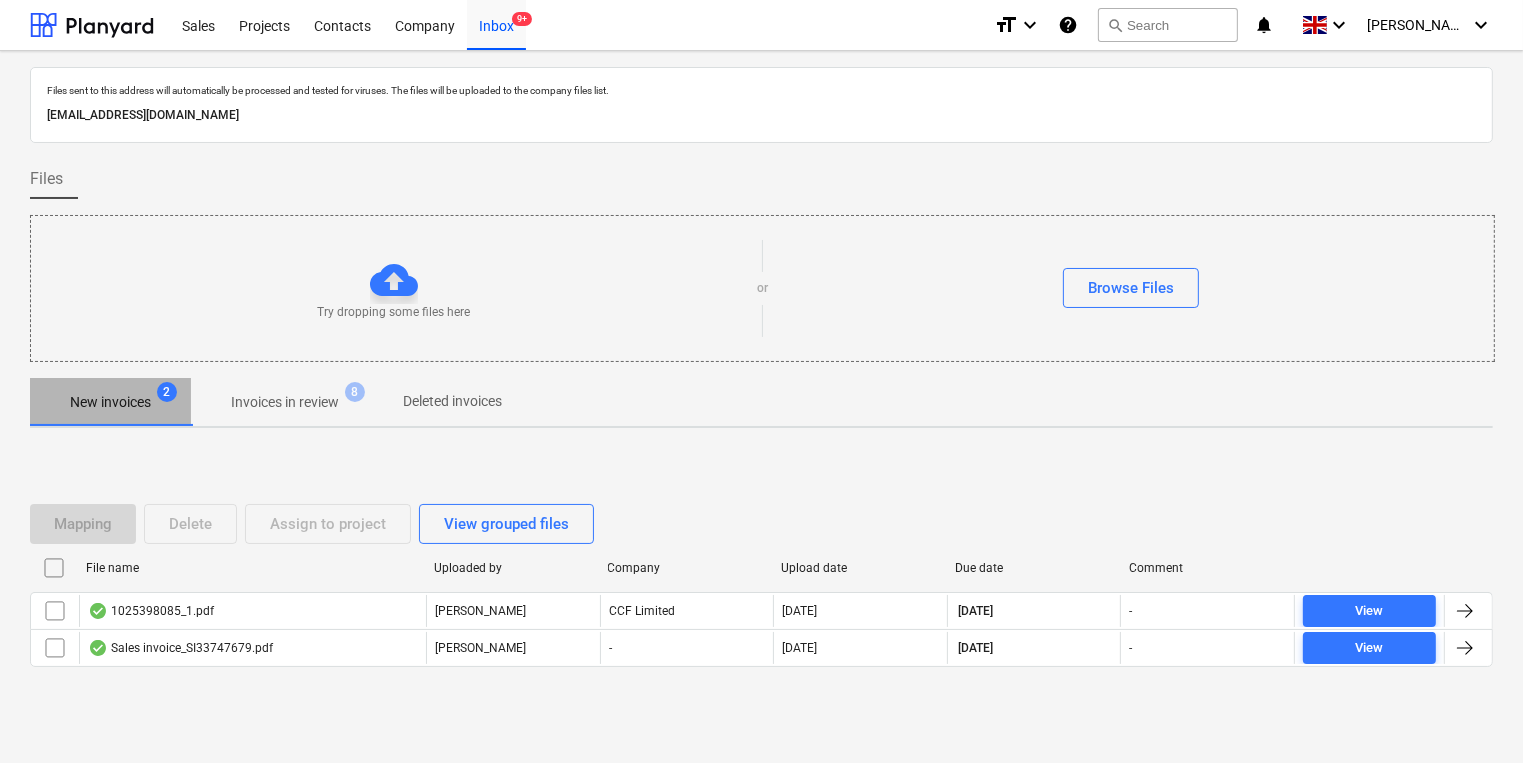 click on "New invoices" at bounding box center (110, 402) 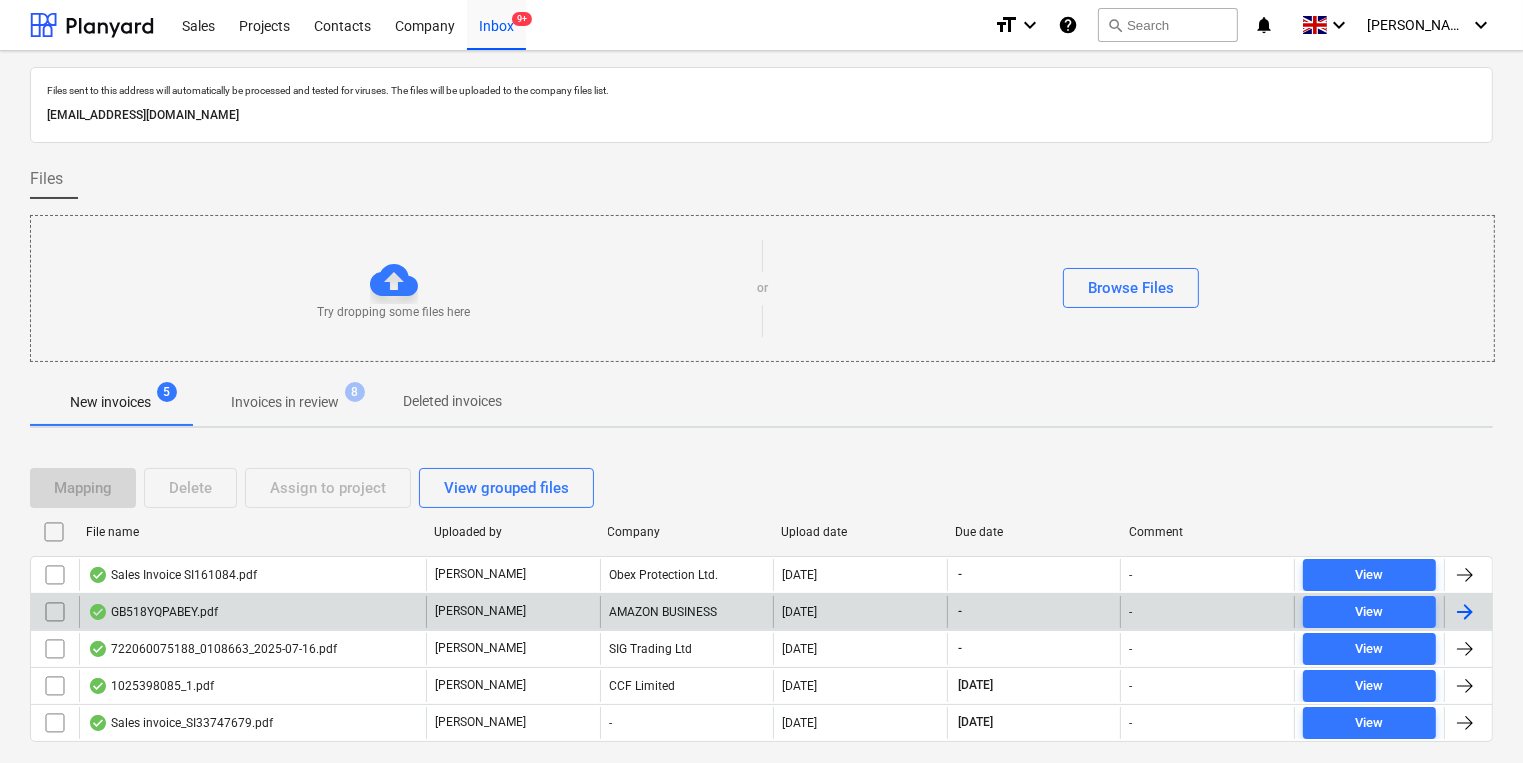 click on "GB518YQPABEY.pdf" at bounding box center [252, 612] 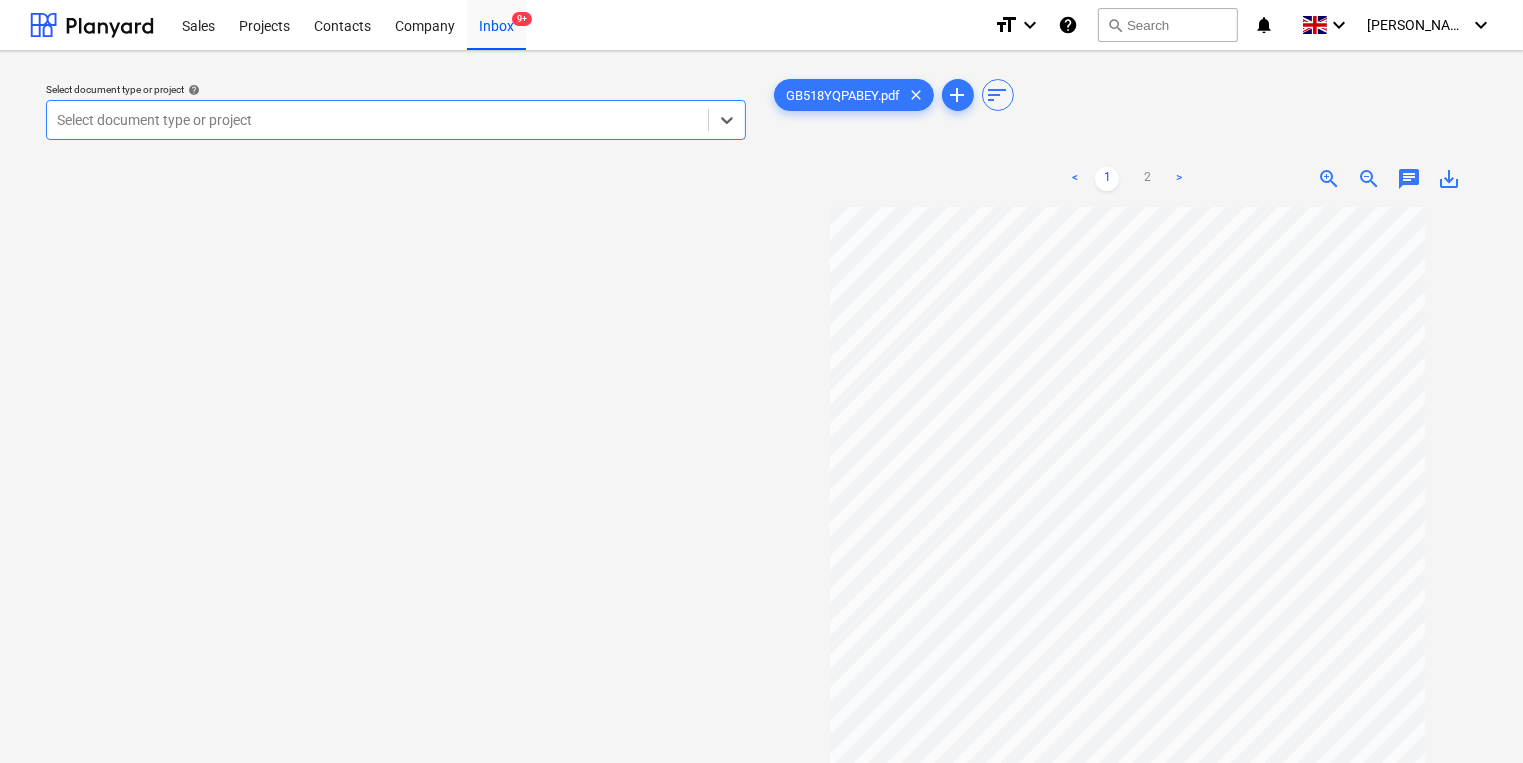 click at bounding box center [377, 120] 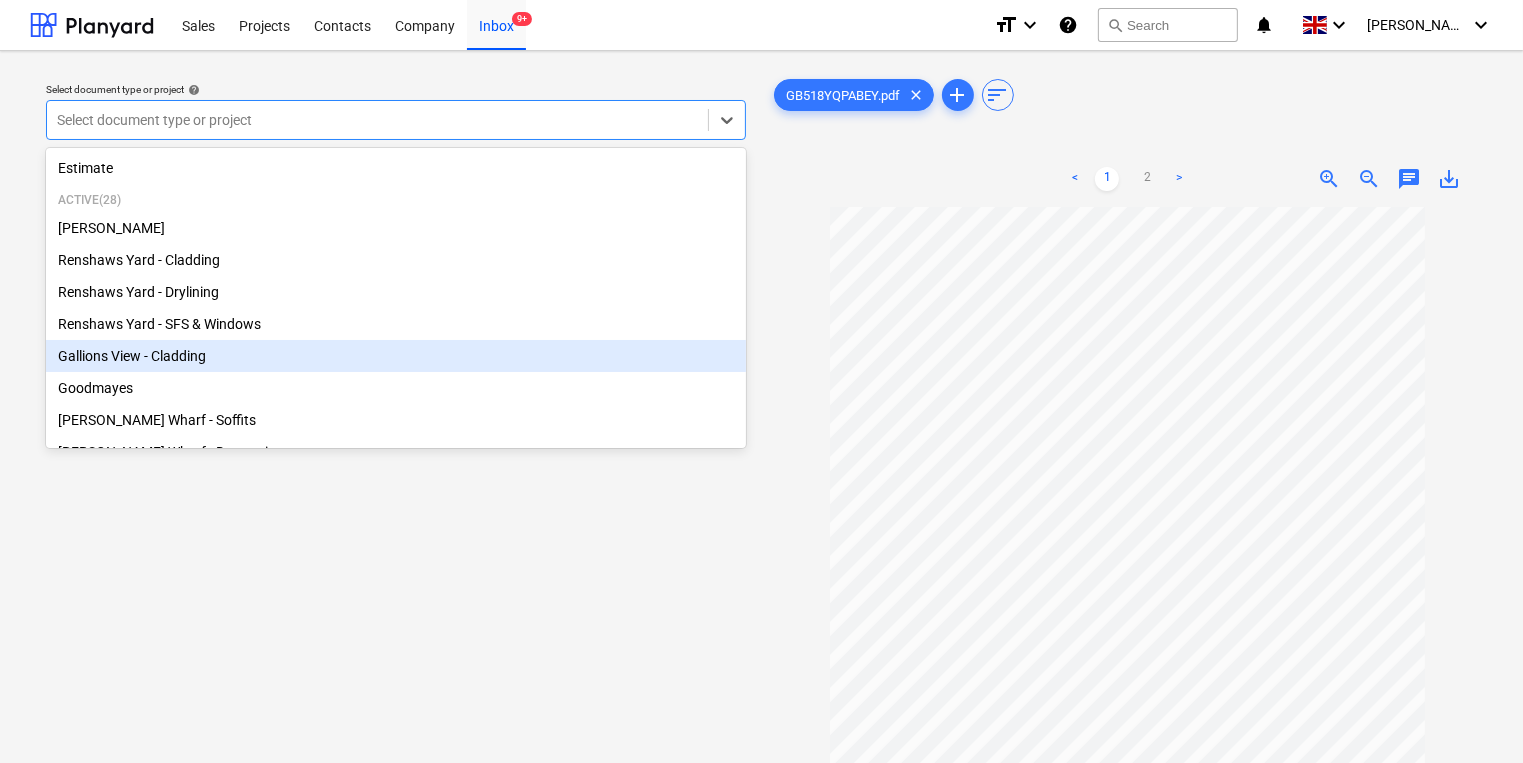 click on "Gallions View - Cladding" at bounding box center [396, 356] 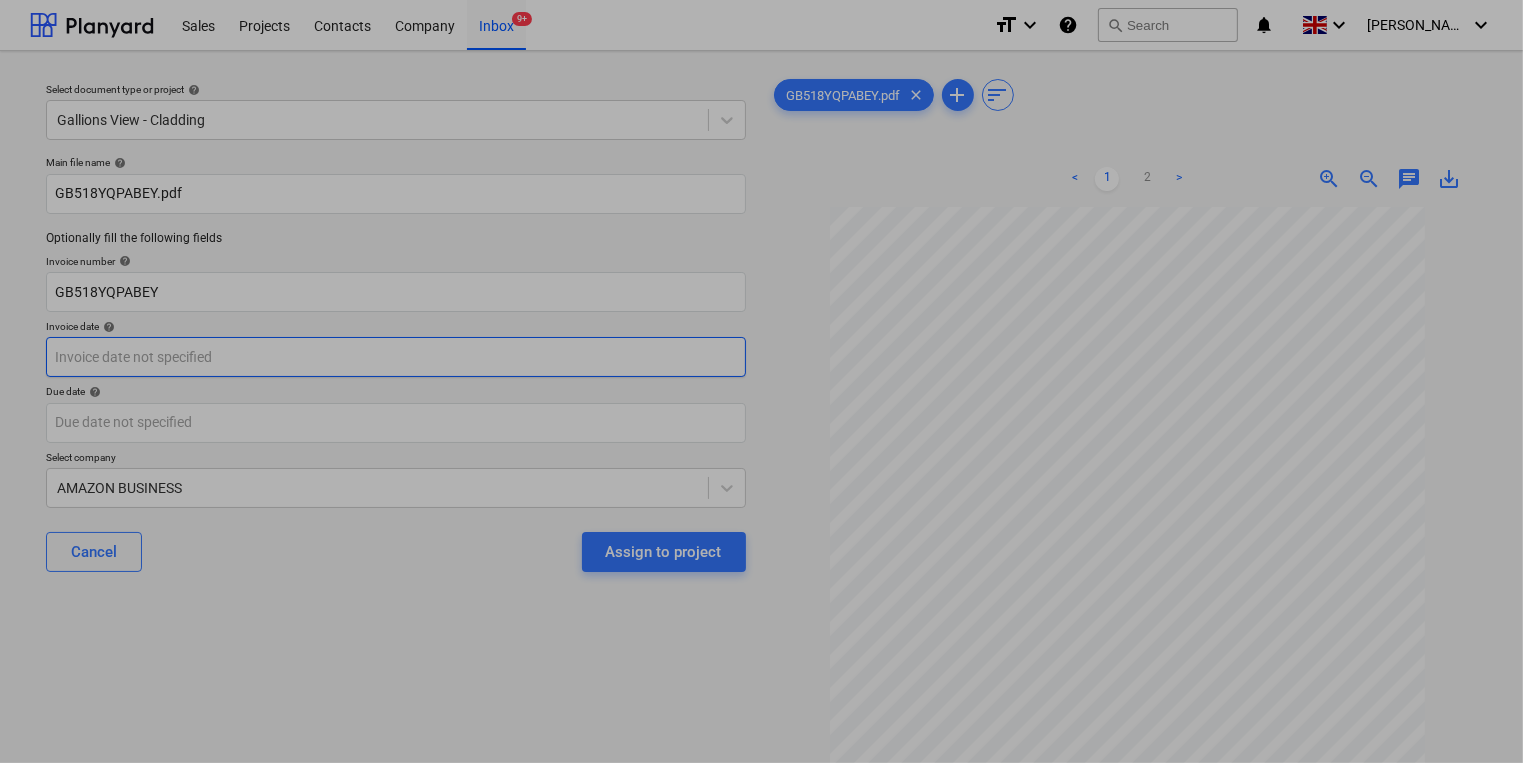 click on "Sales Projects Contacts Company Inbox 9+ format_size keyboard_arrow_down help search Search notifications 0 keyboard_arrow_down [PERSON_NAME] keyboard_arrow_down Select document type or project help Gallions View - Cladding Main file name help GB518YQPABEY.pdf Optionally fill the following fields Invoice number help GB518YQPABEY Invoice date help Press the down arrow key to interact with the calendar and
select a date. Press the question mark key to get the keyboard shortcuts for changing dates. Due date help Press the down arrow key to interact with the calendar and
select a date. Press the question mark key to get the keyboard shortcuts for changing dates. Select company AMAZON BUSINESS   Cancel Assign to project GB518YQPABEY.pdf clear add sort < 1 2 > zoom_in zoom_out chat 0 save_alt
Su Mo Tu We Th Fr Sa Su Mo Tu We Th Fr Sa [DATE] 1 2 3 4 5 6 7 8 9 10 11 12 13 14 15 16 17 18 19 20 21 22 23 24 25 26 27 28 29 [DATE] 1 2 3 4 5 6 7 8 9 10 11 12 13 14 15 16 17 18 19 20 21 22 23 24 1" at bounding box center [761, 381] 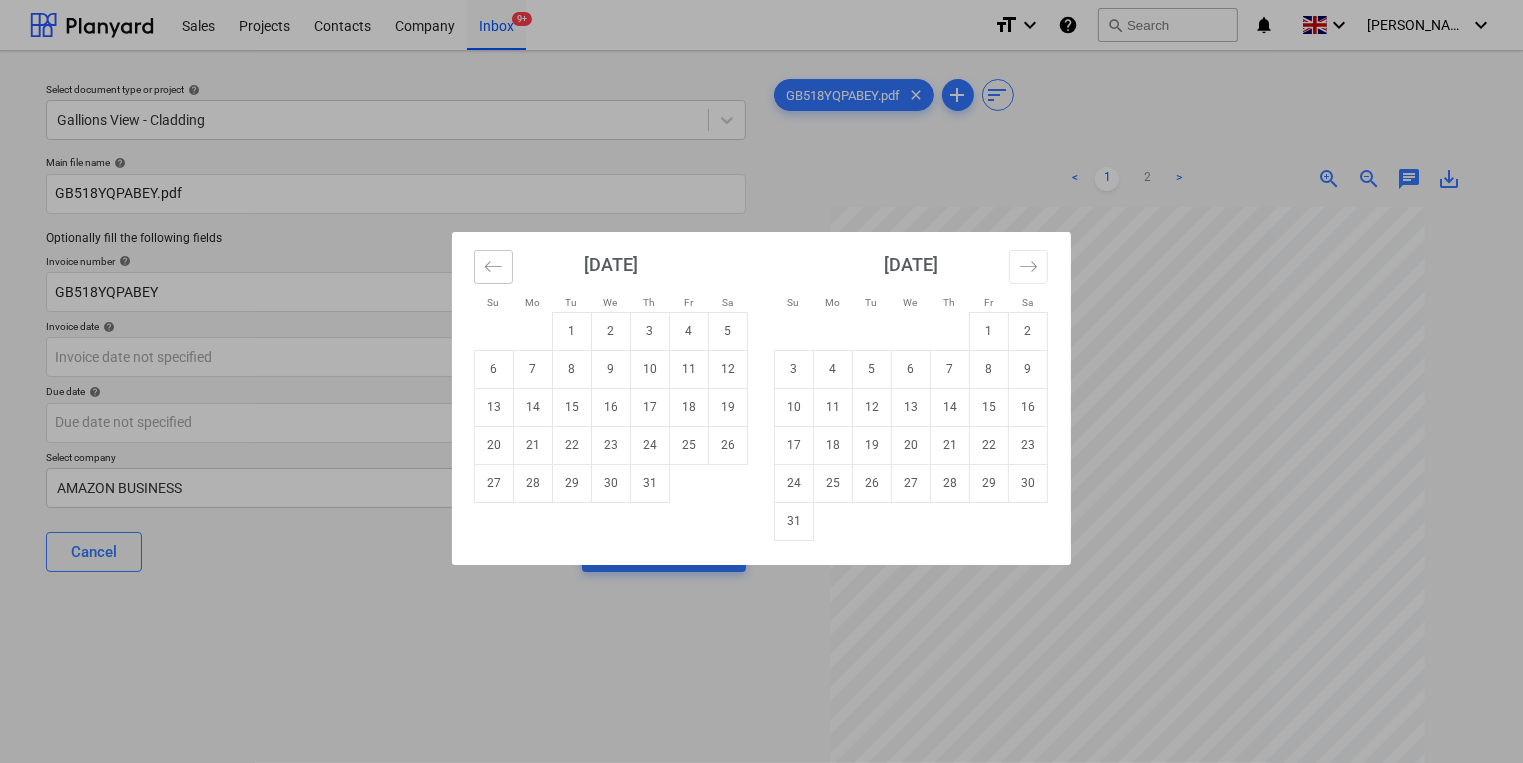 click 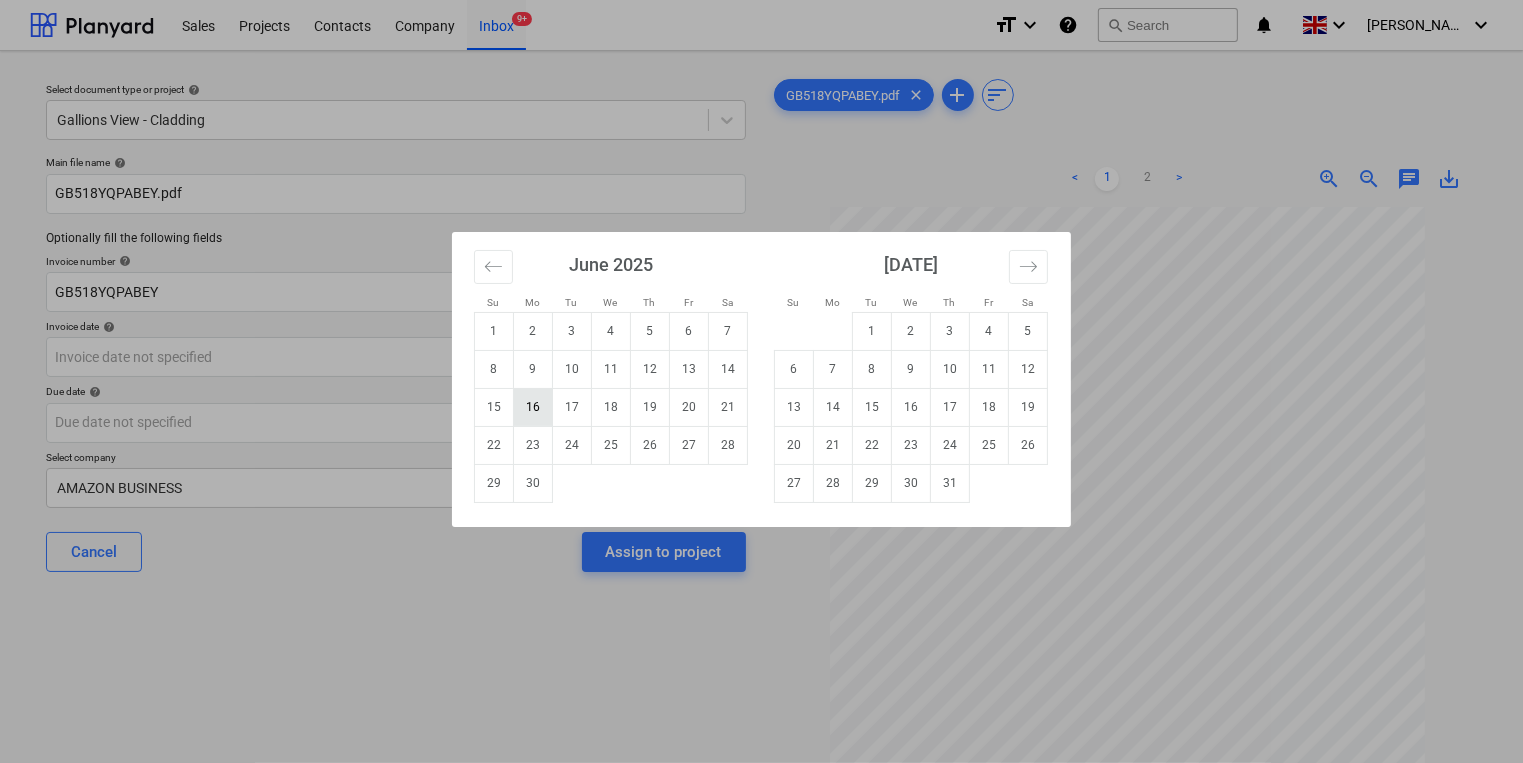 click on "16" at bounding box center (533, 407) 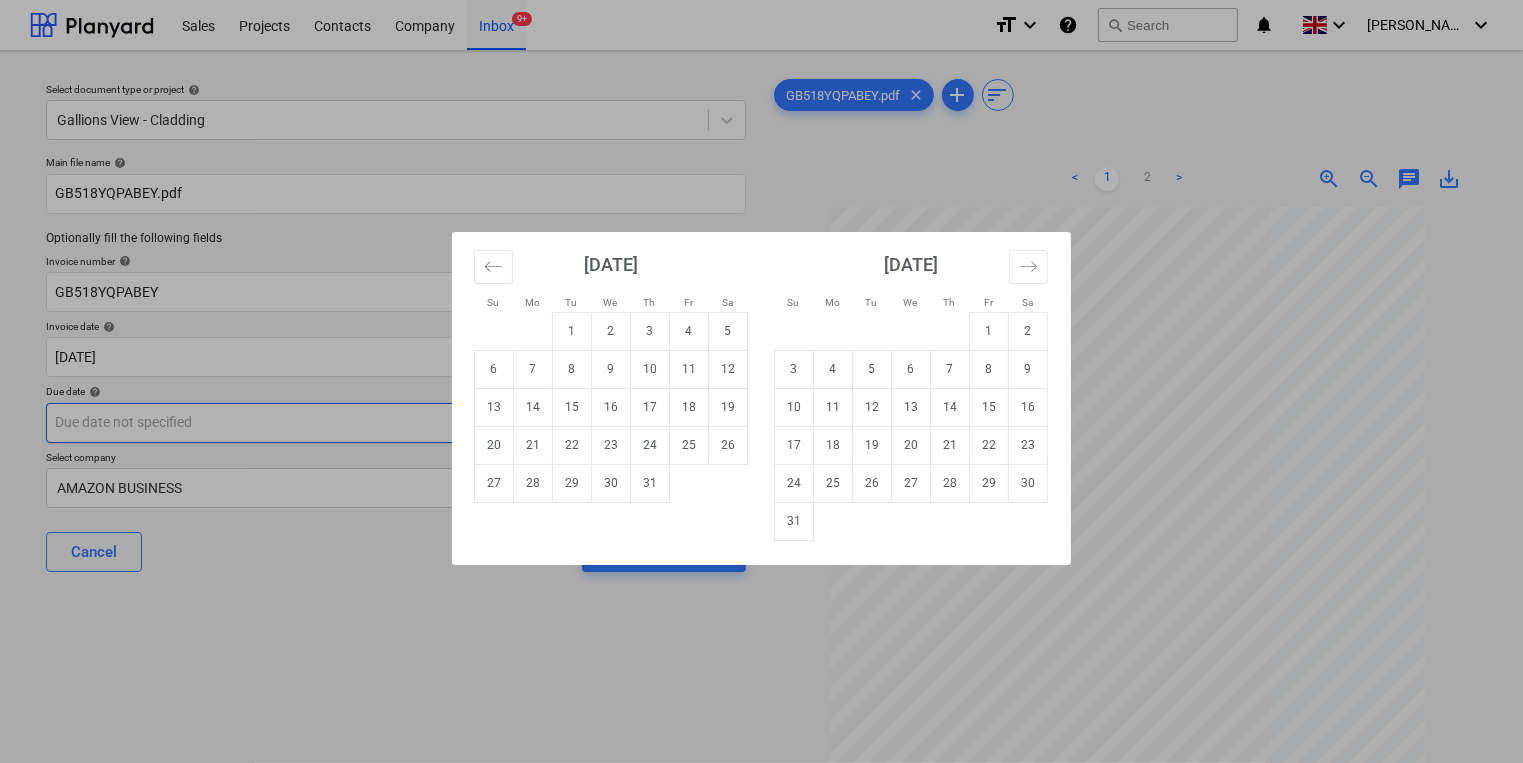 click on "Sales Projects Contacts Company Inbox 9+ format_size keyboard_arrow_down help search Search notifications 0 keyboard_arrow_down [PERSON_NAME] keyboard_arrow_down Select document type or project help Gallions View - Cladding Main file name help GB518YQPABEY.pdf Optionally fill the following fields Invoice number help GB518YQPABEY Invoice date help [DATE] 16.06.2025 Press the down arrow key to interact with the calendar and
select a date. Press the question mark key to get the keyboard shortcuts for changing dates. Due date help Press the down arrow key to interact with the calendar and
select a date. Press the question mark key to get the keyboard shortcuts for changing dates. Select company AMAZON BUSINESS   Cancel Assign to project GB518YQPABEY.pdf clear add sort < 1 2 > zoom_in zoom_out chat 0 save_alt
Su Mo Tu We Th Fr Sa Su Mo Tu We Th Fr Sa [DATE] 1 2 3 4 5 6 7 8 9 10 11 12 13 14 15 16 17 18 19 20 21 22 23 24 25 26 27 28 29 [DATE] 1 2 3 4 5 6 7 8 9 10 11 12 13 14 15 16 17" at bounding box center (761, 381) 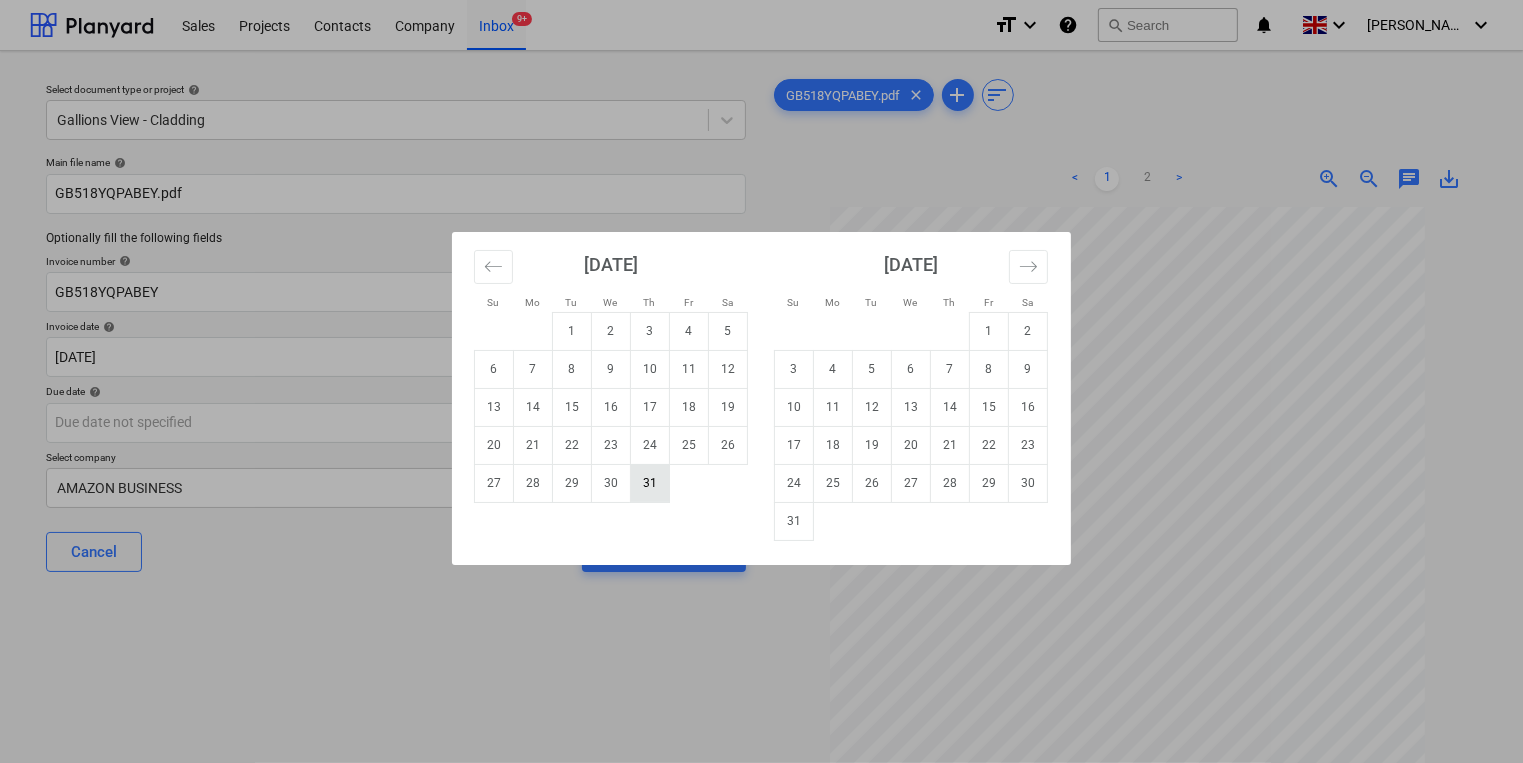 click on "31" at bounding box center [650, 483] 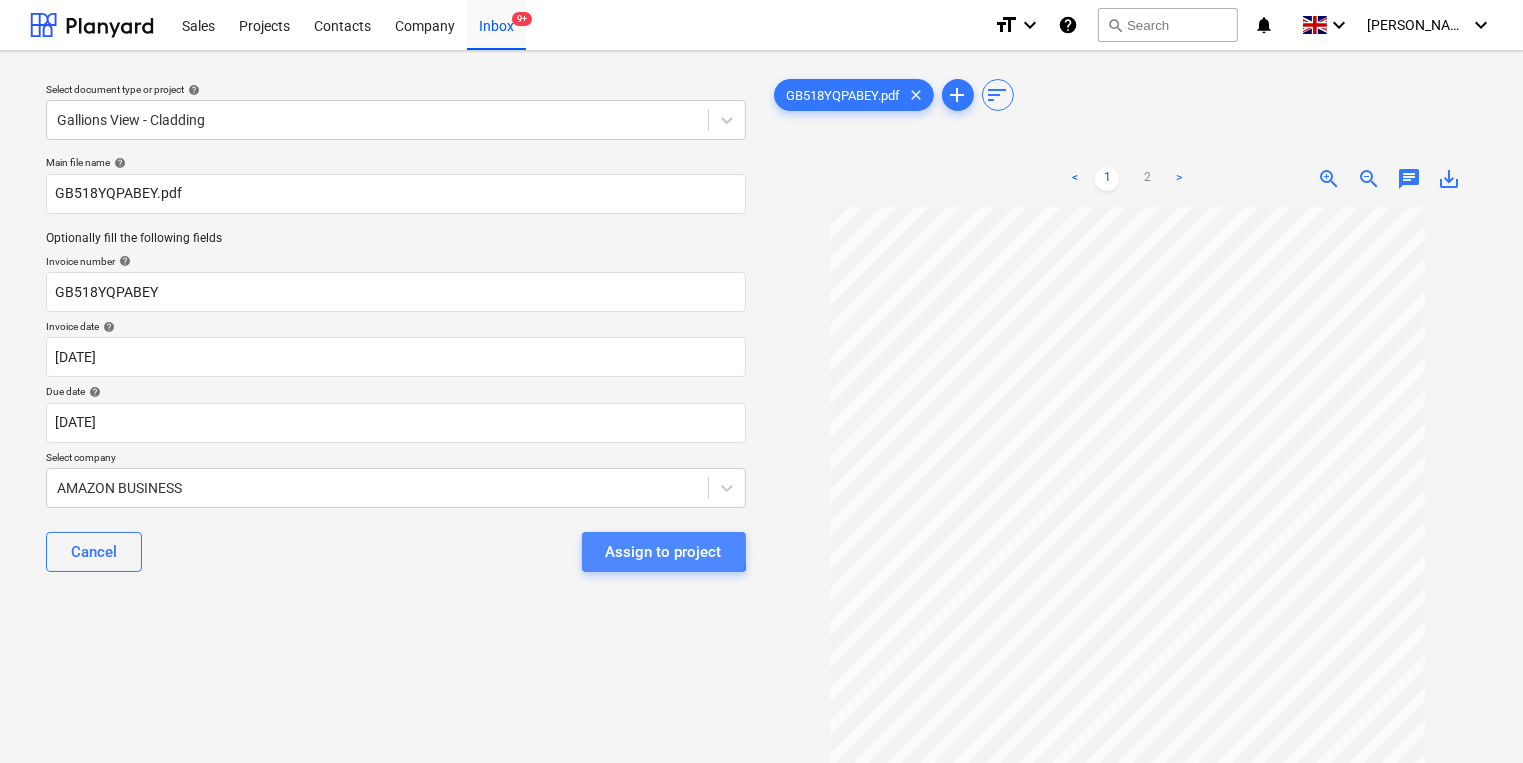 click on "Assign to project" at bounding box center [664, 552] 